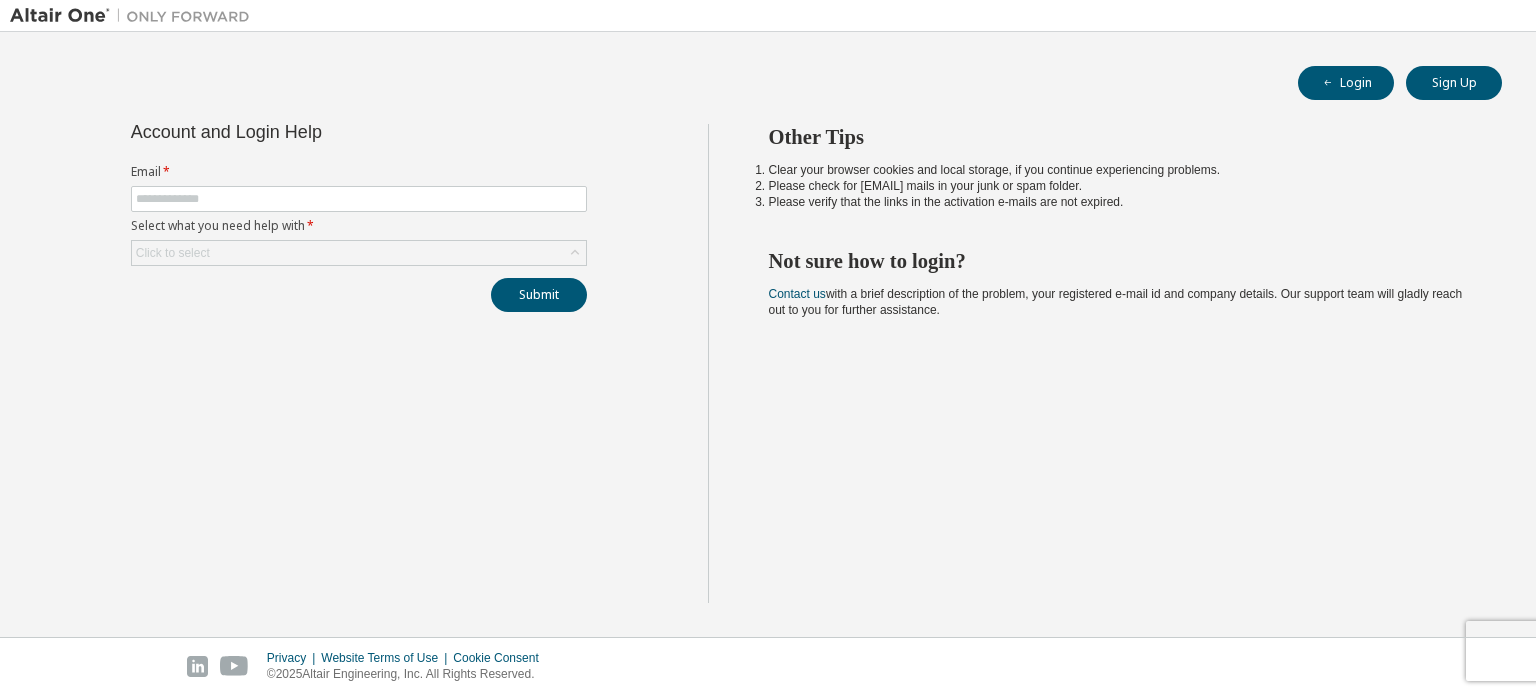 scroll, scrollTop: 0, scrollLeft: 0, axis: both 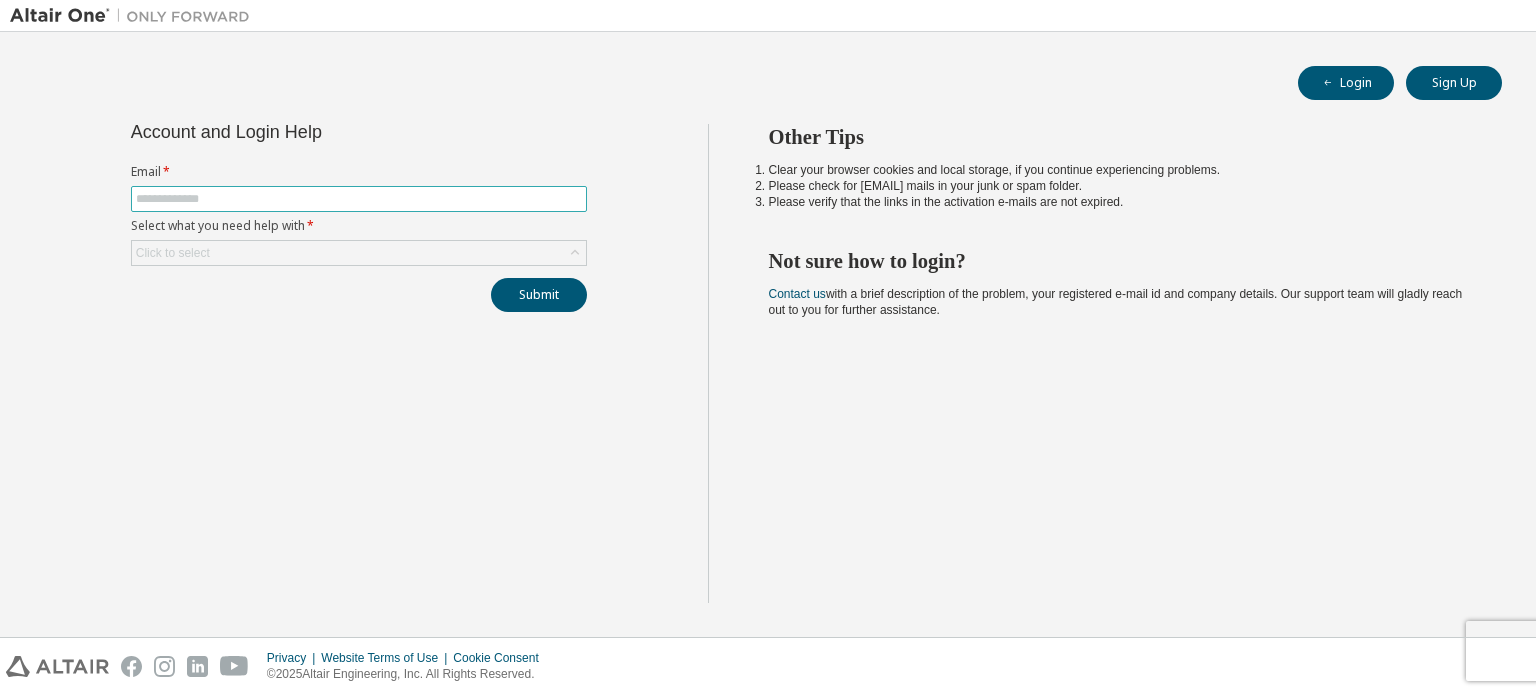 click at bounding box center [359, 199] 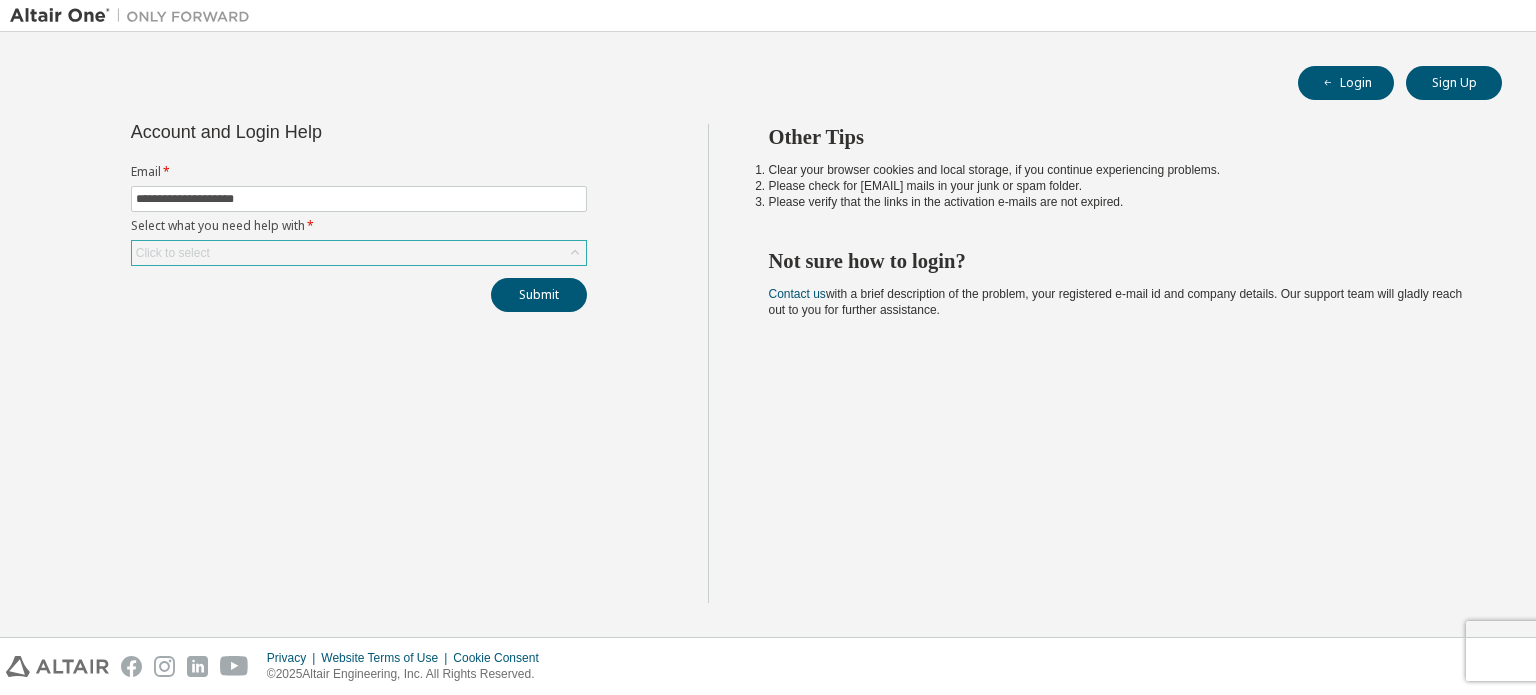 click on "Click to select" at bounding box center (359, 253) 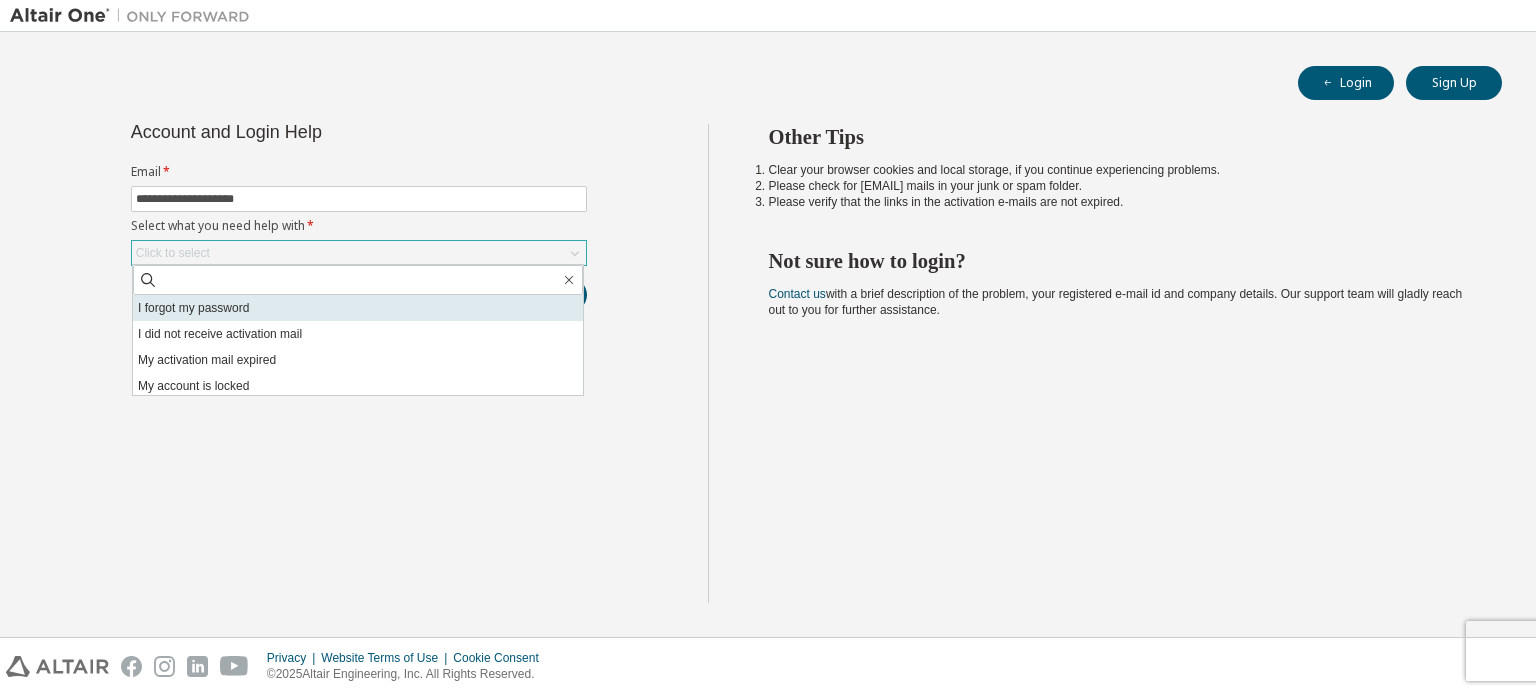 click on "I forgot my password" at bounding box center [358, 308] 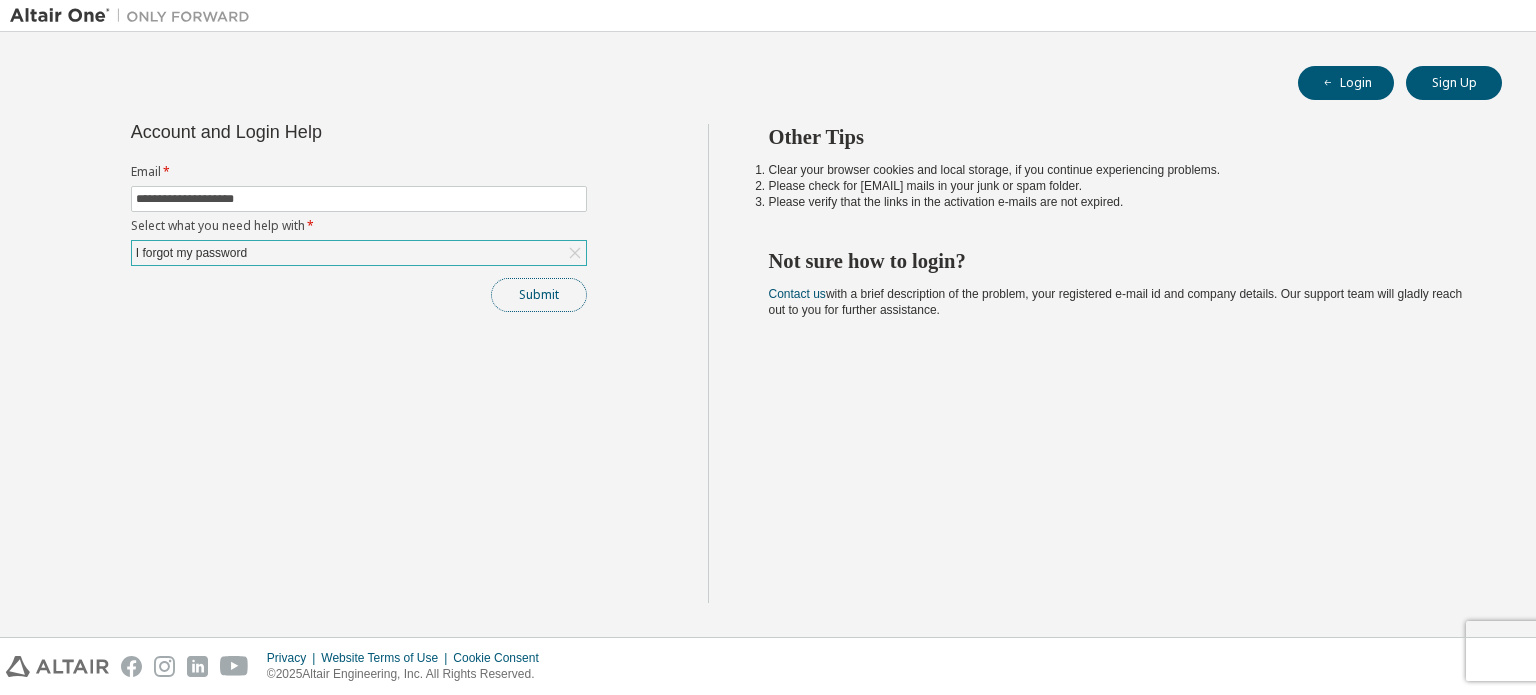click on "Submit" at bounding box center [539, 295] 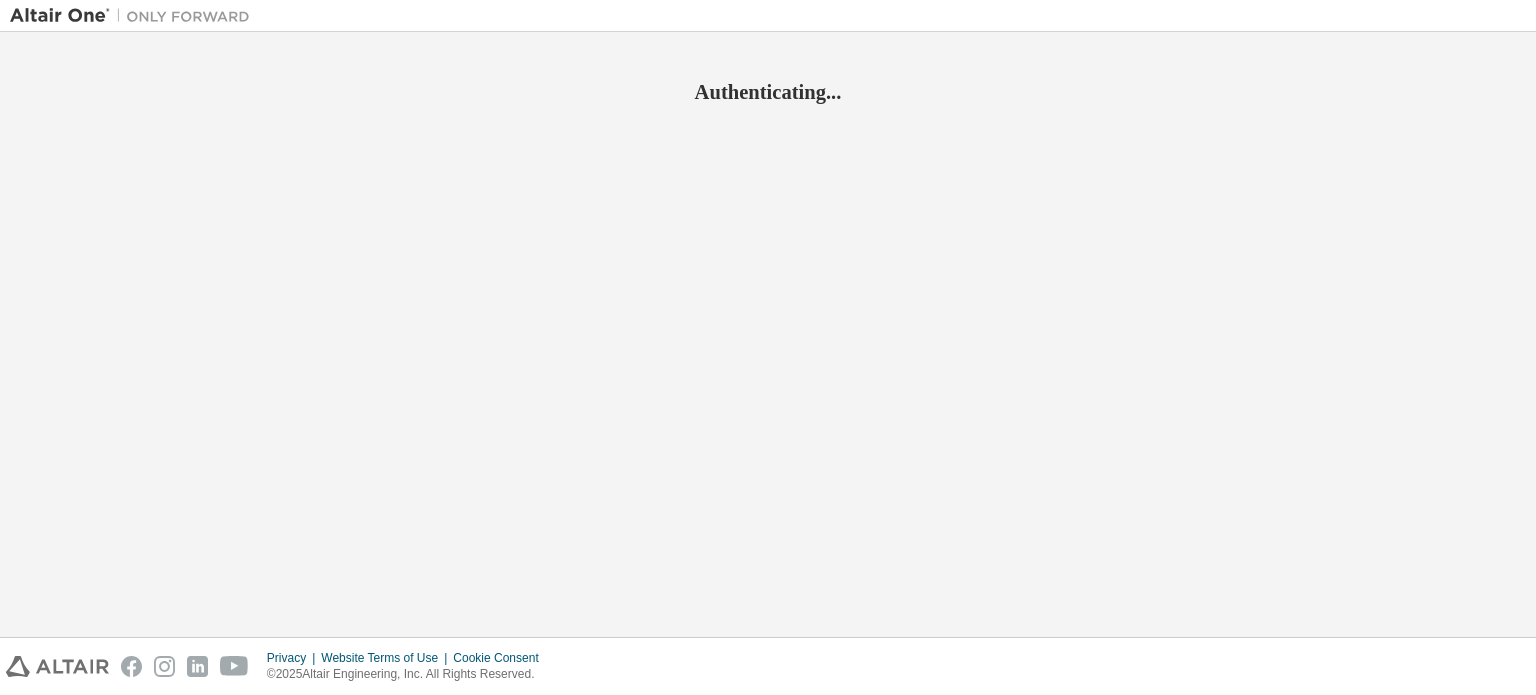 scroll, scrollTop: 0, scrollLeft: 0, axis: both 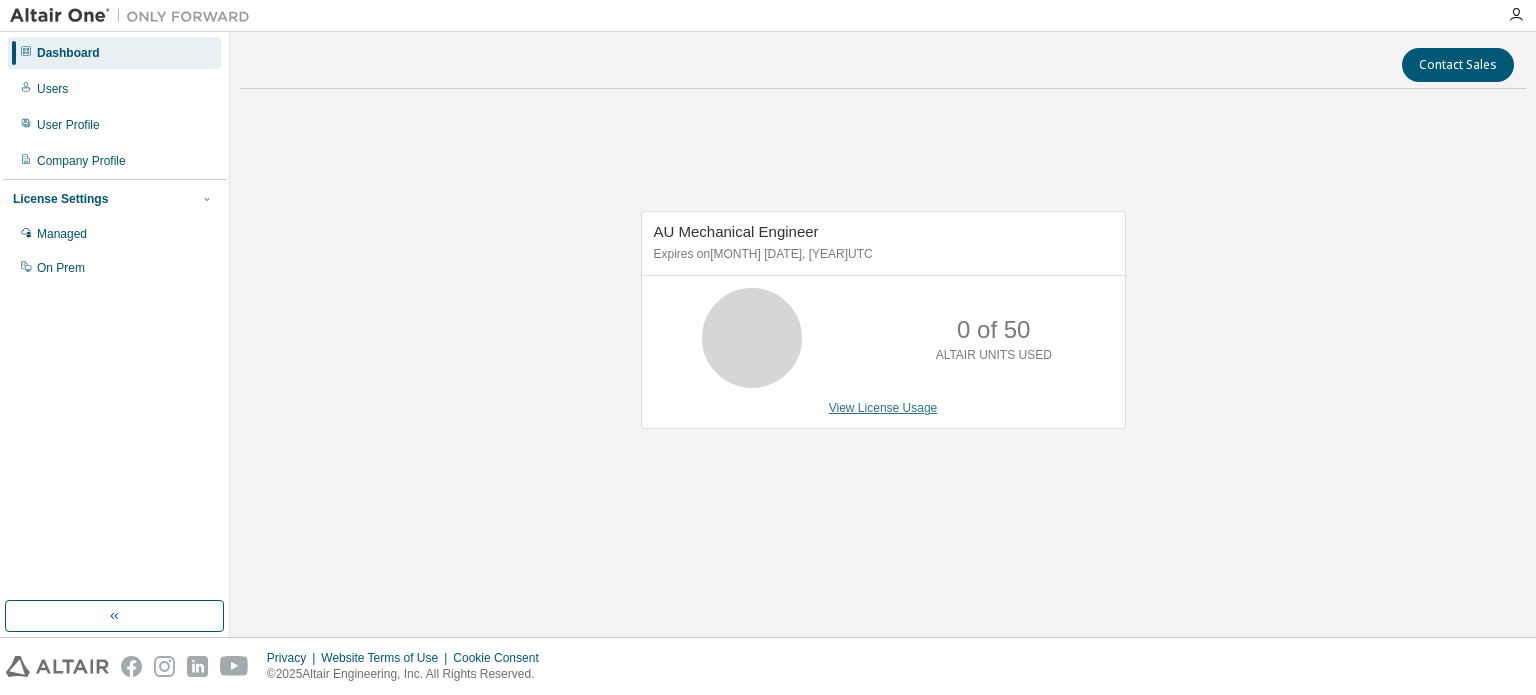 click on "View License Usage" at bounding box center [883, 408] 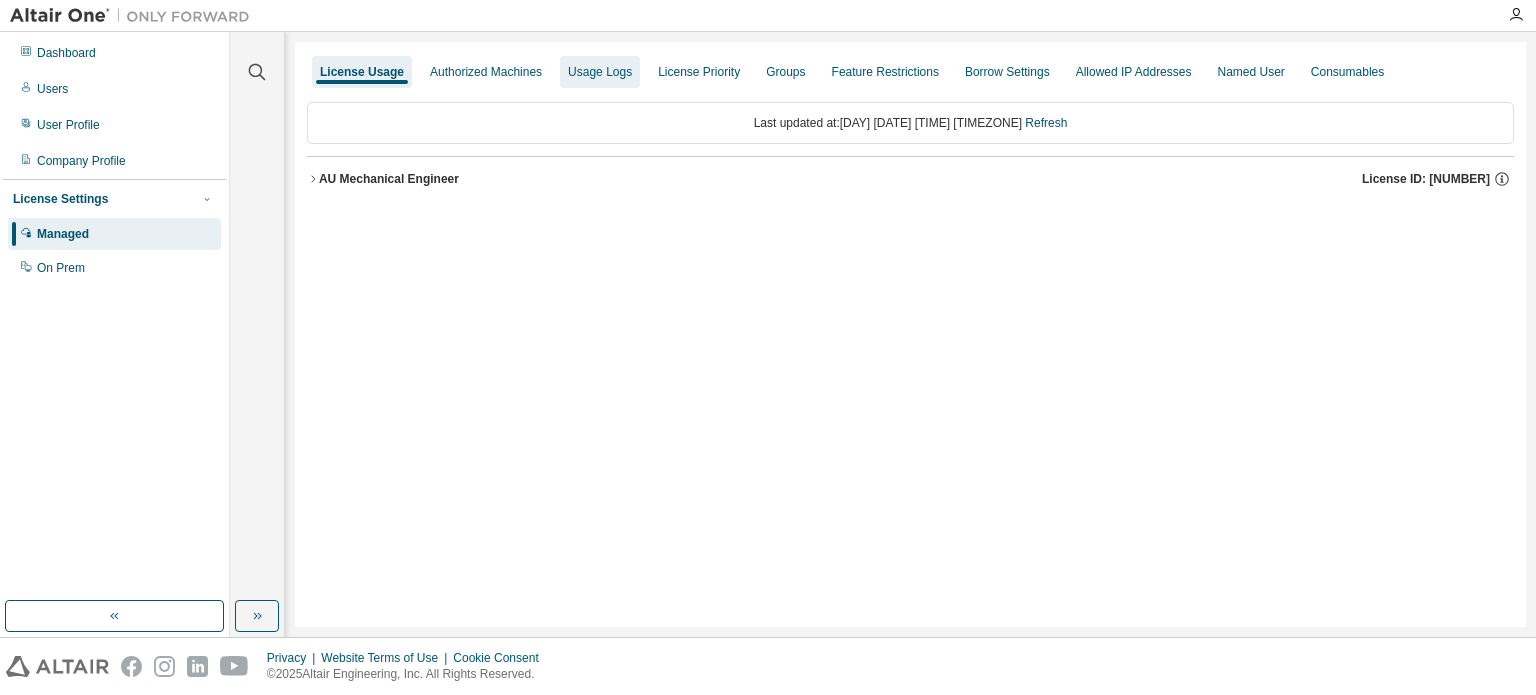 click on "Usage Logs" at bounding box center (600, 72) 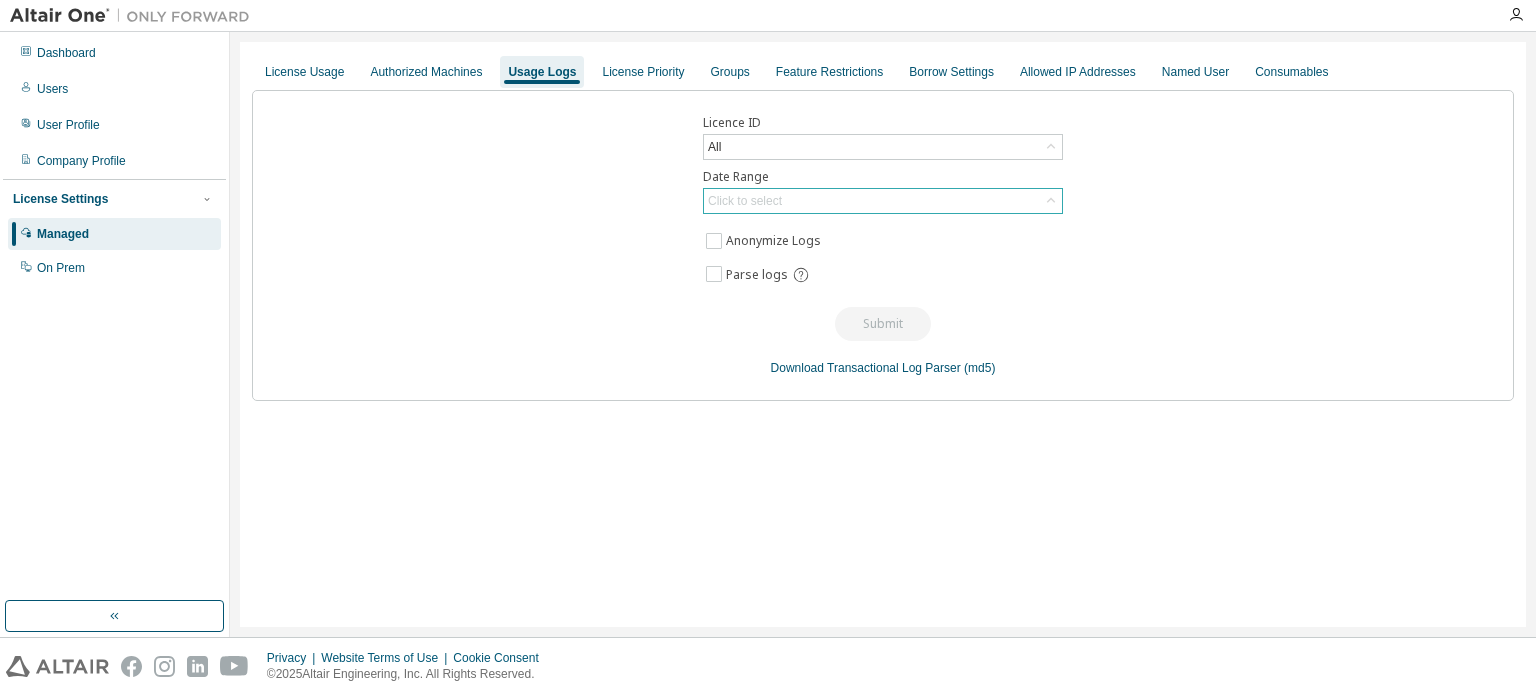 click on "Click to select" at bounding box center [745, 201] 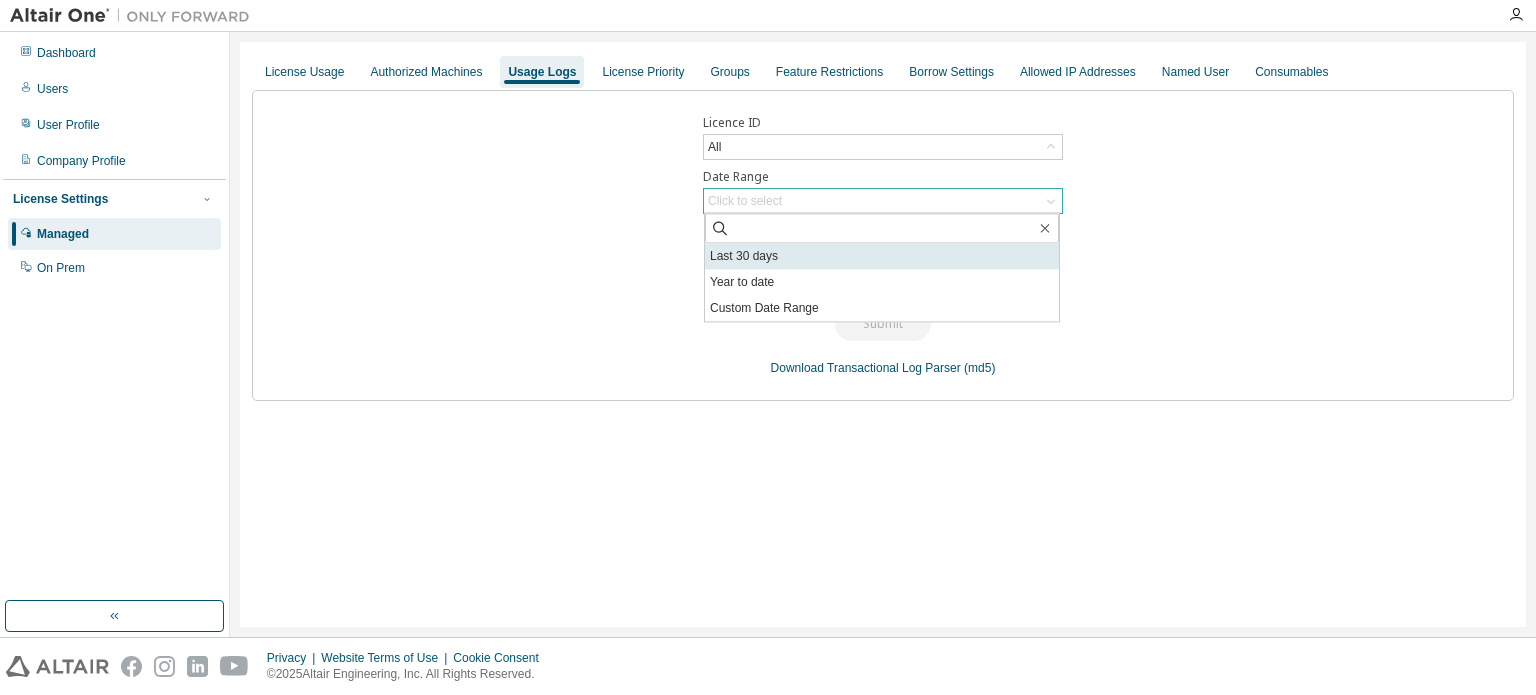 click on "Last 30 days" at bounding box center (882, 256) 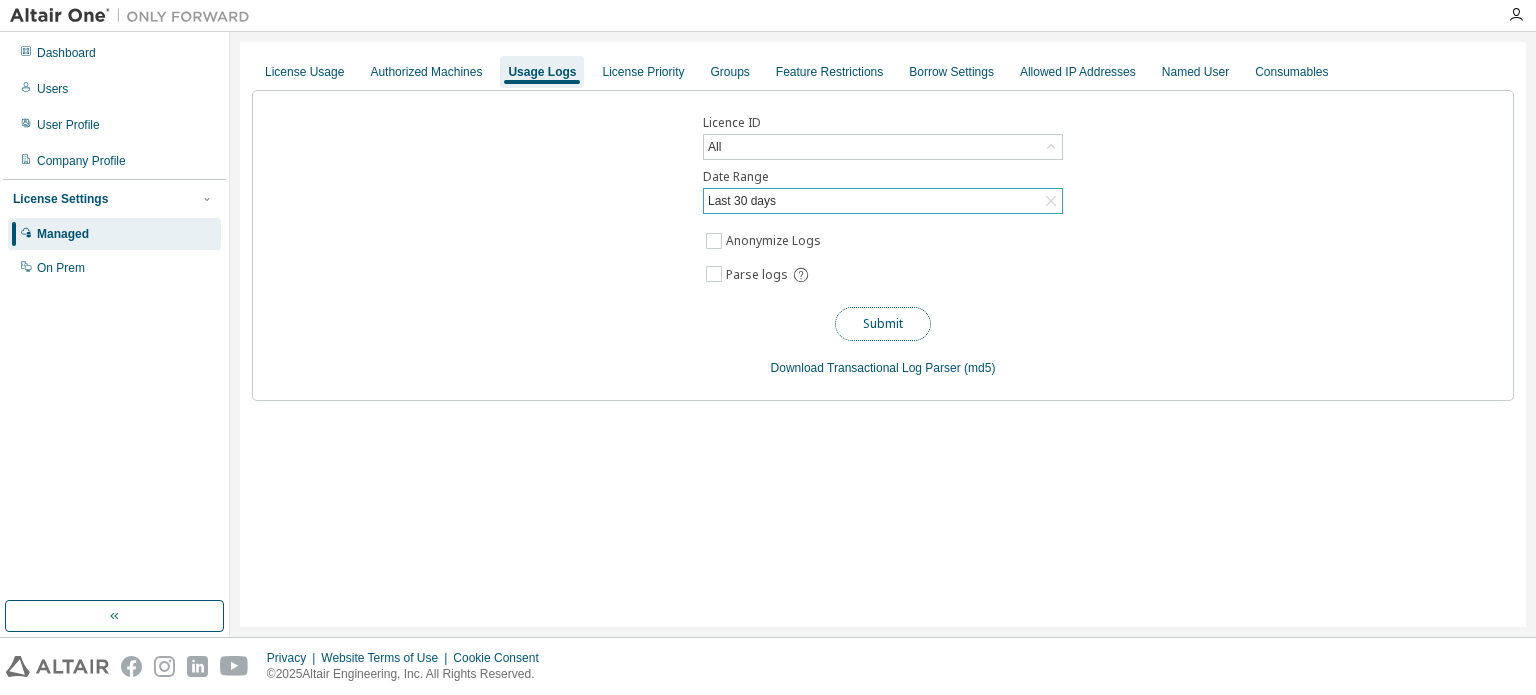 click on "Submit" at bounding box center (883, 324) 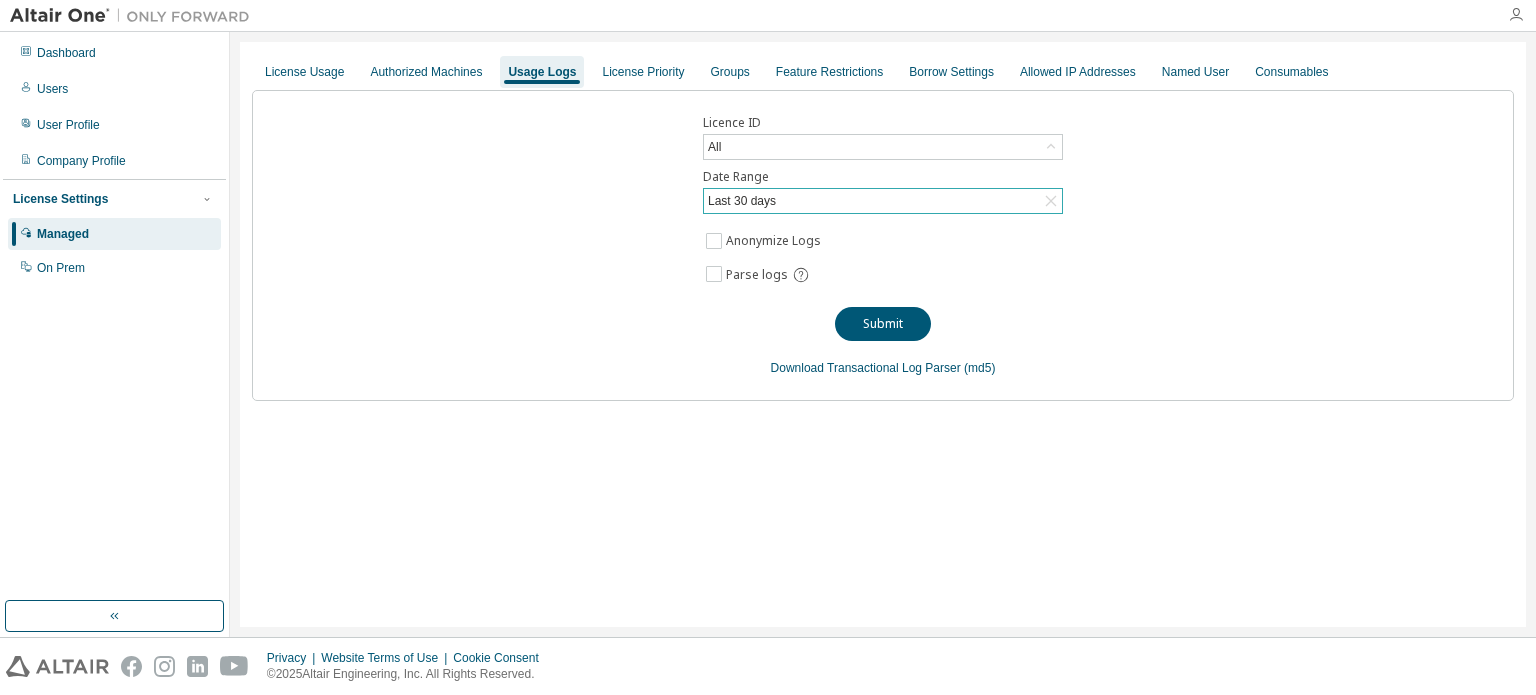 click at bounding box center [1516, 15] 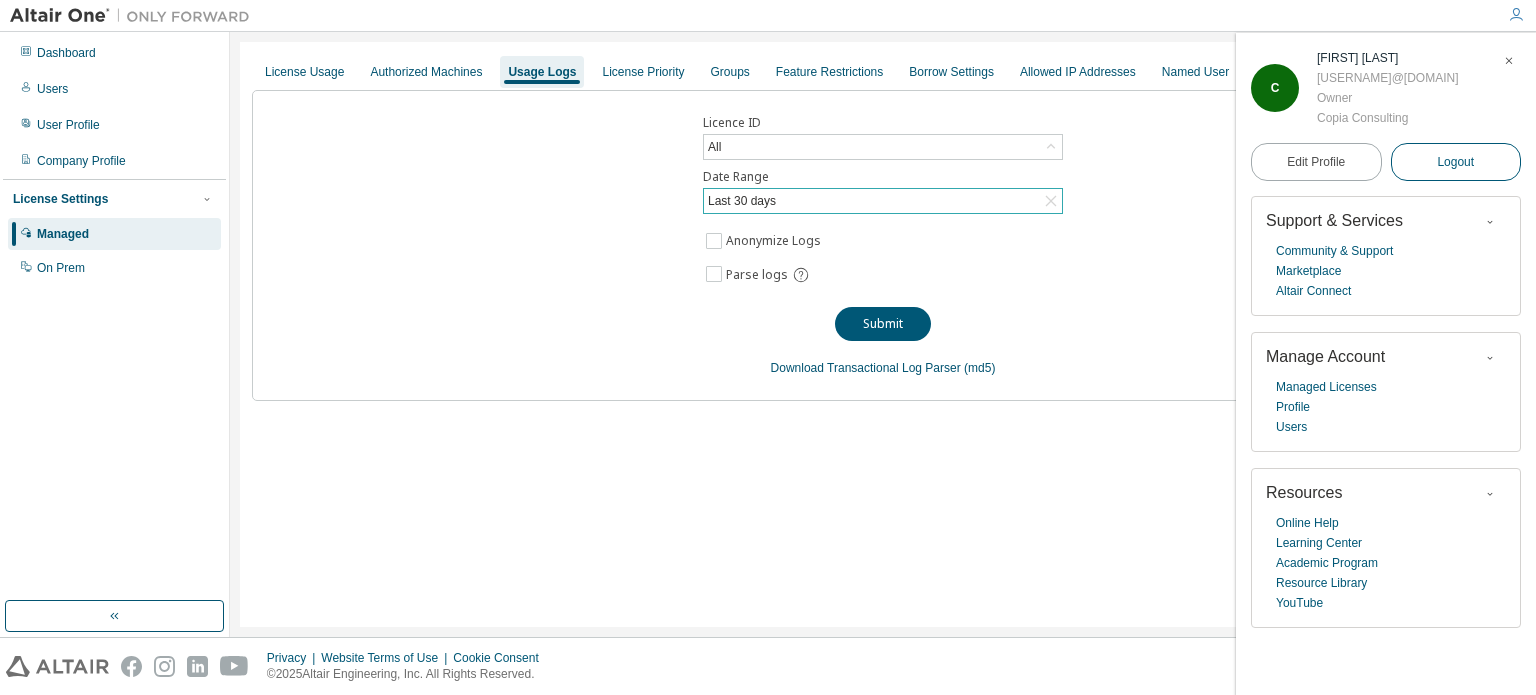 click on "Logout" at bounding box center [1455, 162] 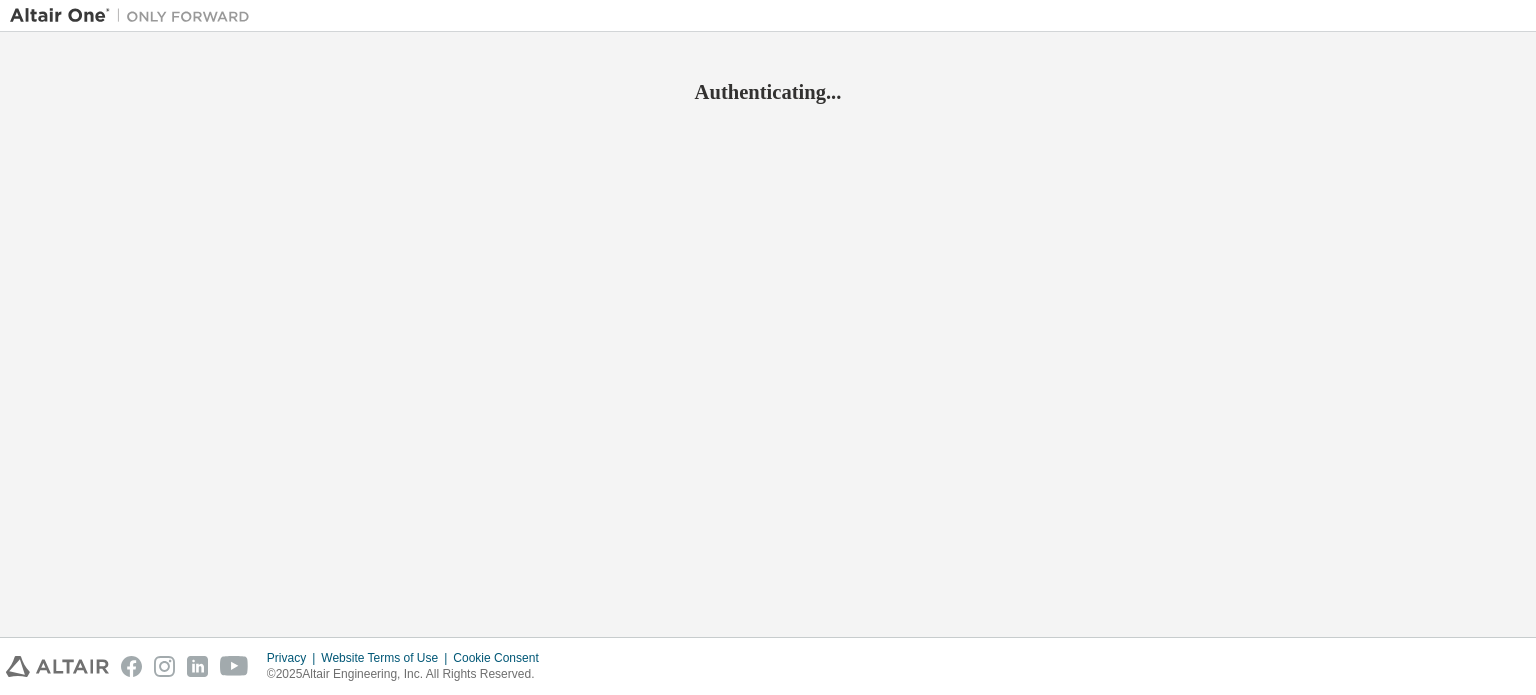 scroll, scrollTop: 0, scrollLeft: 0, axis: both 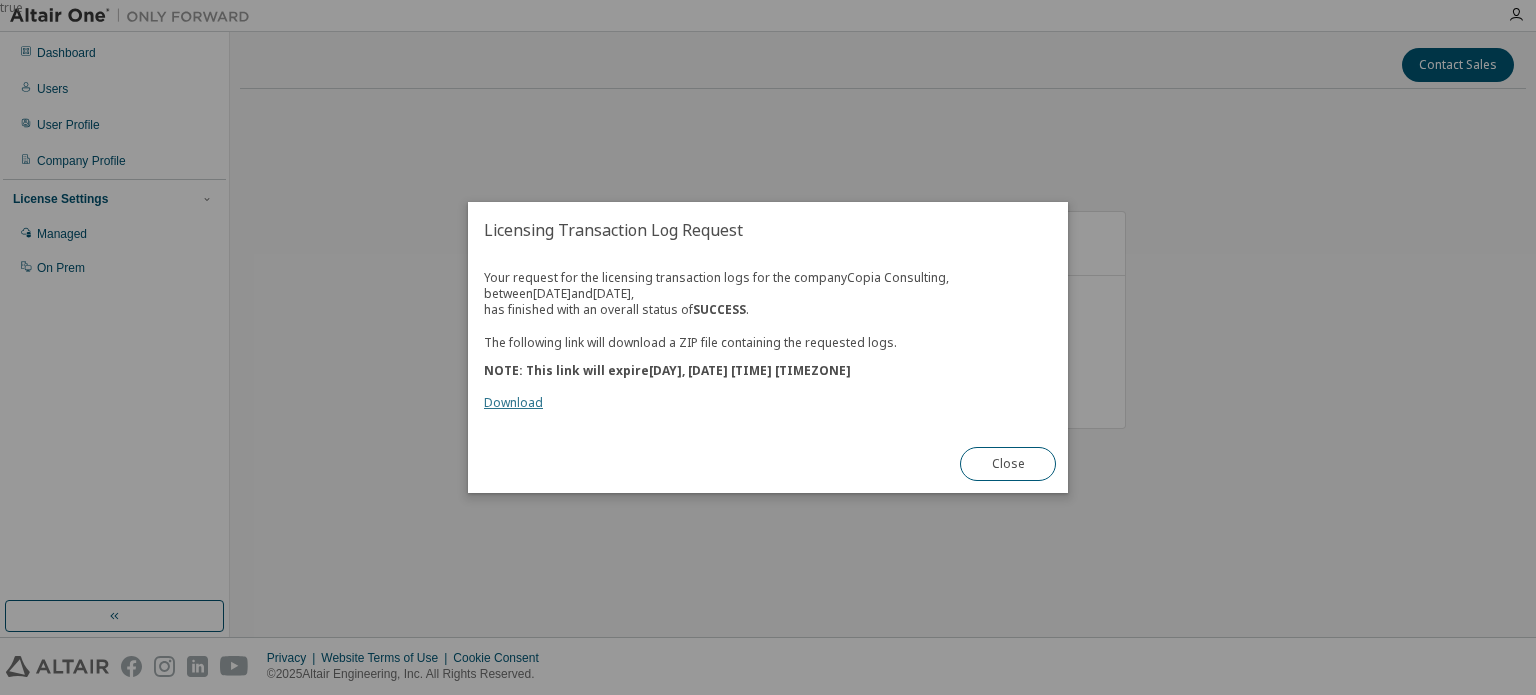 click on "Download" at bounding box center (513, 402) 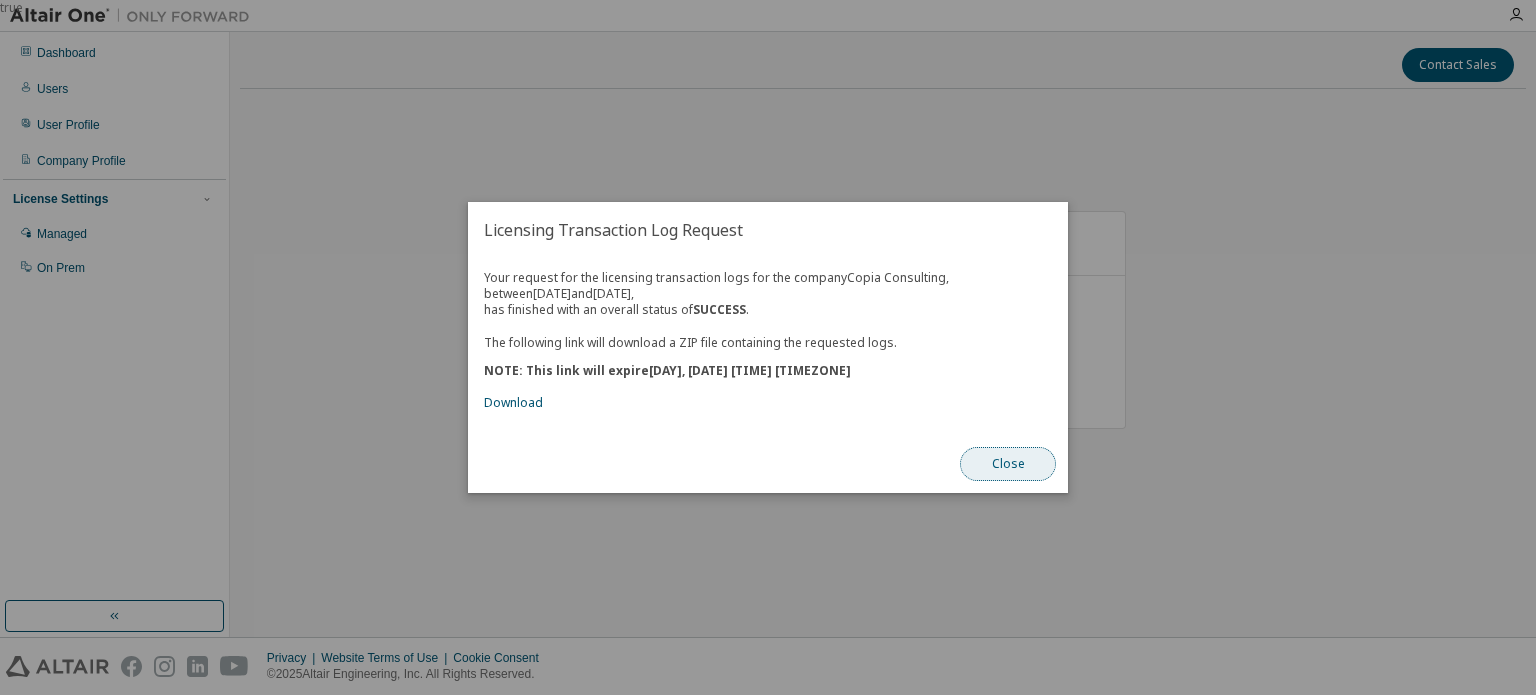 click on "Close" at bounding box center (1008, 464) 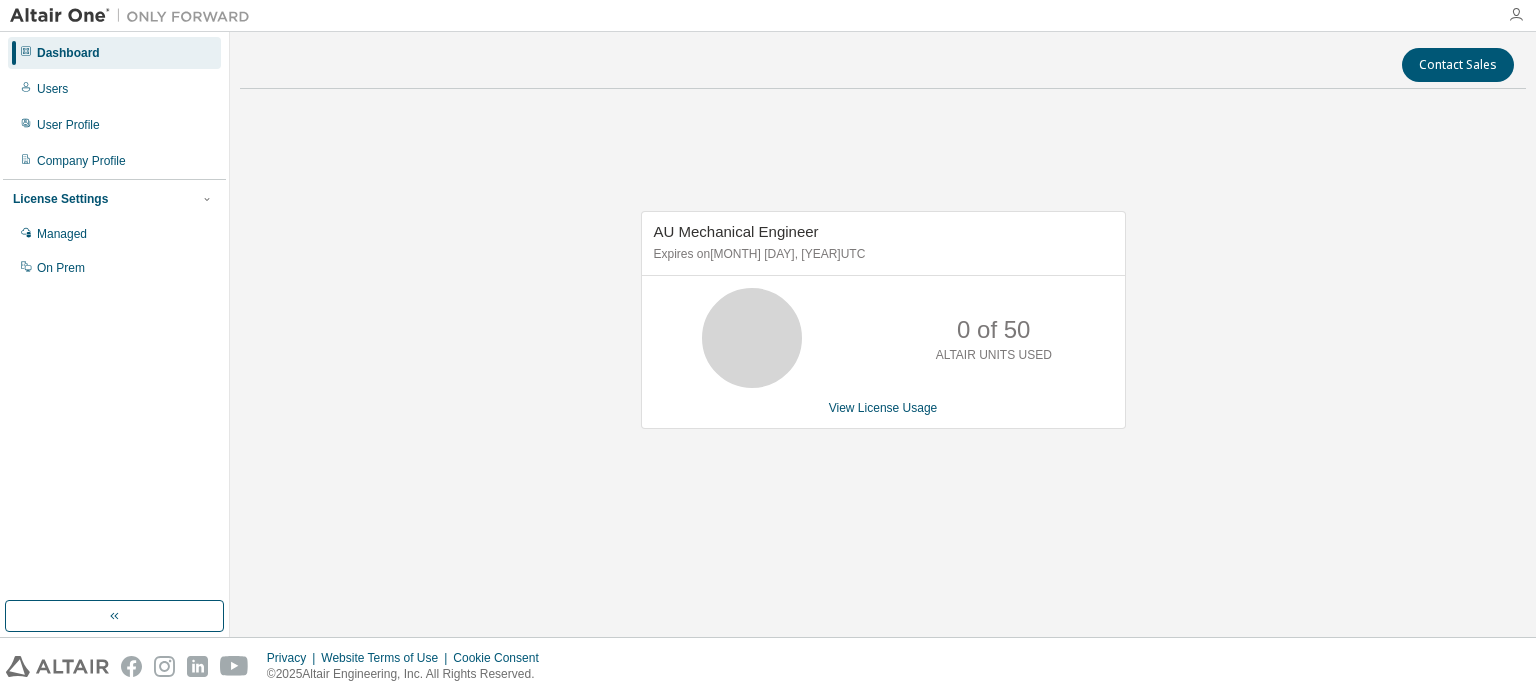 click at bounding box center (1516, 15) 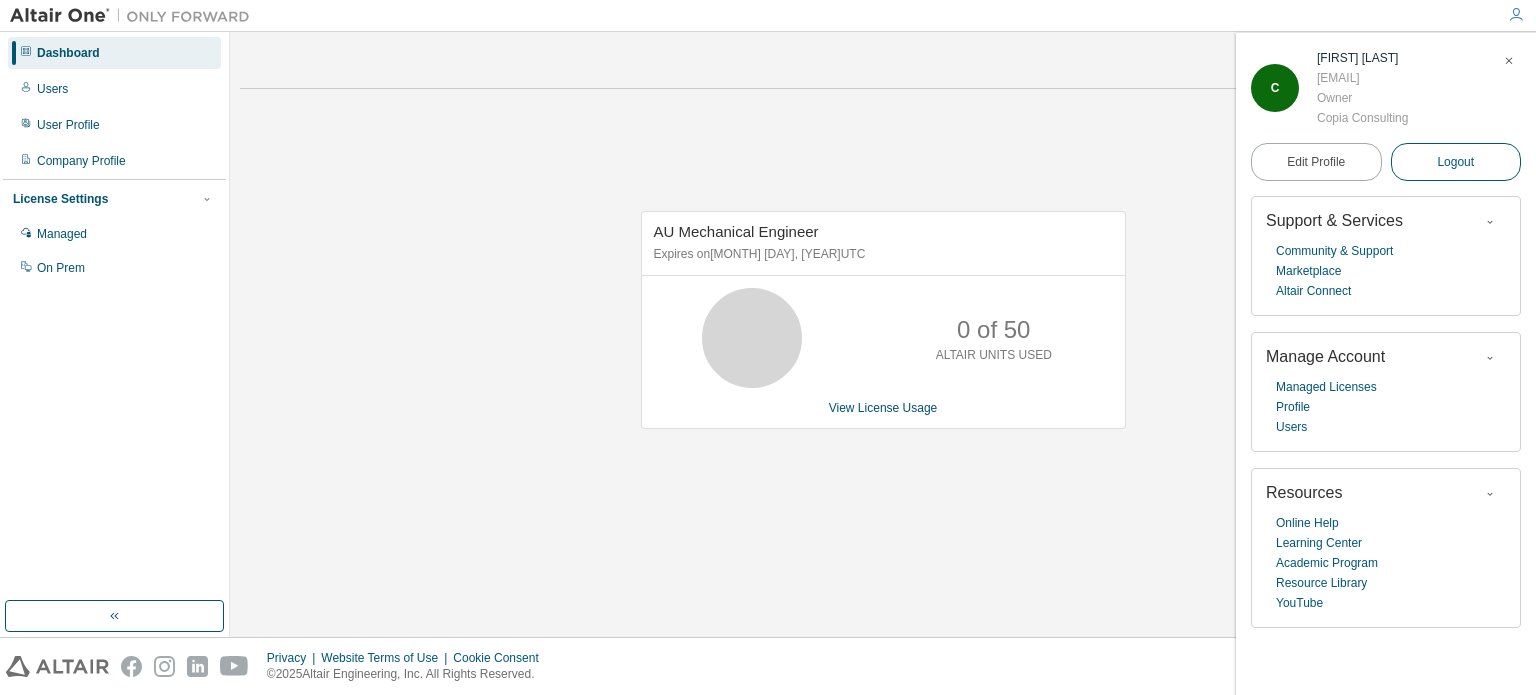 click on "Logout" at bounding box center (1455, 162) 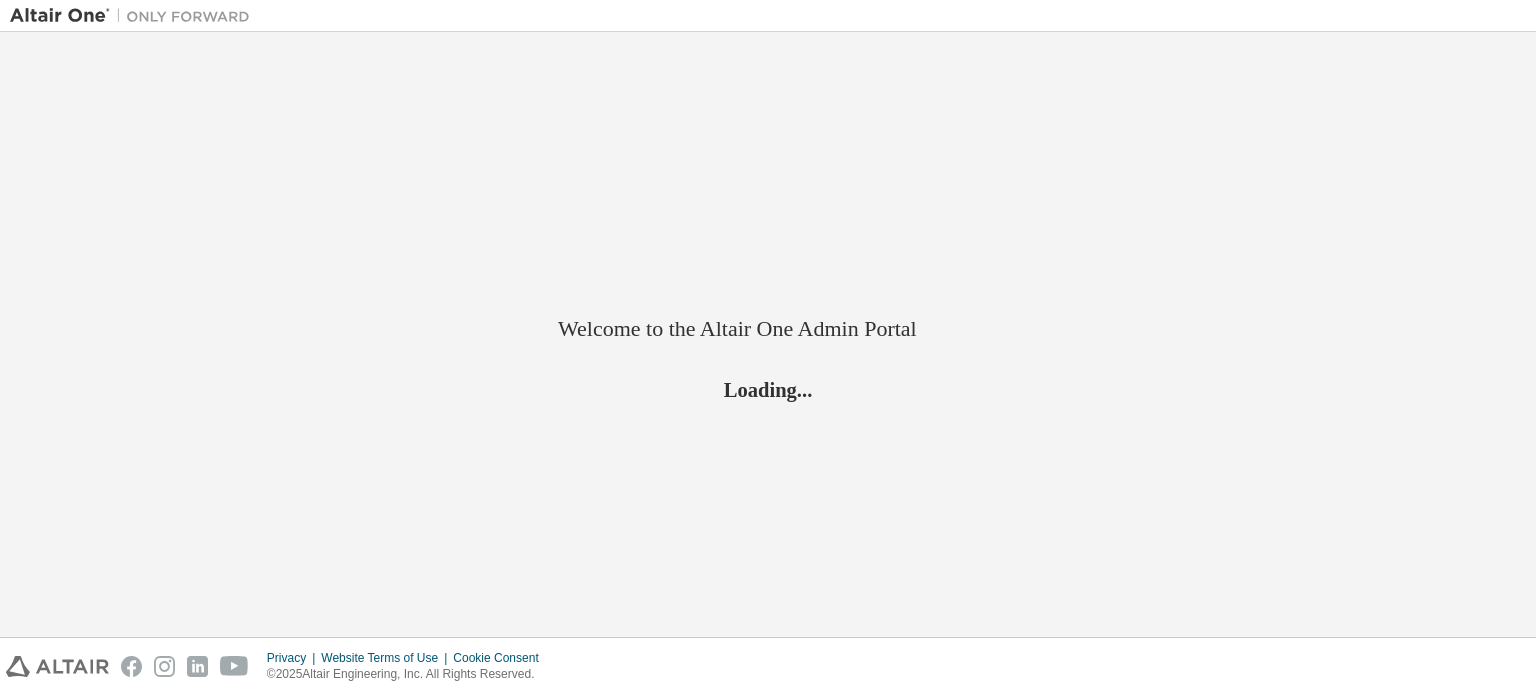 scroll, scrollTop: 0, scrollLeft: 0, axis: both 